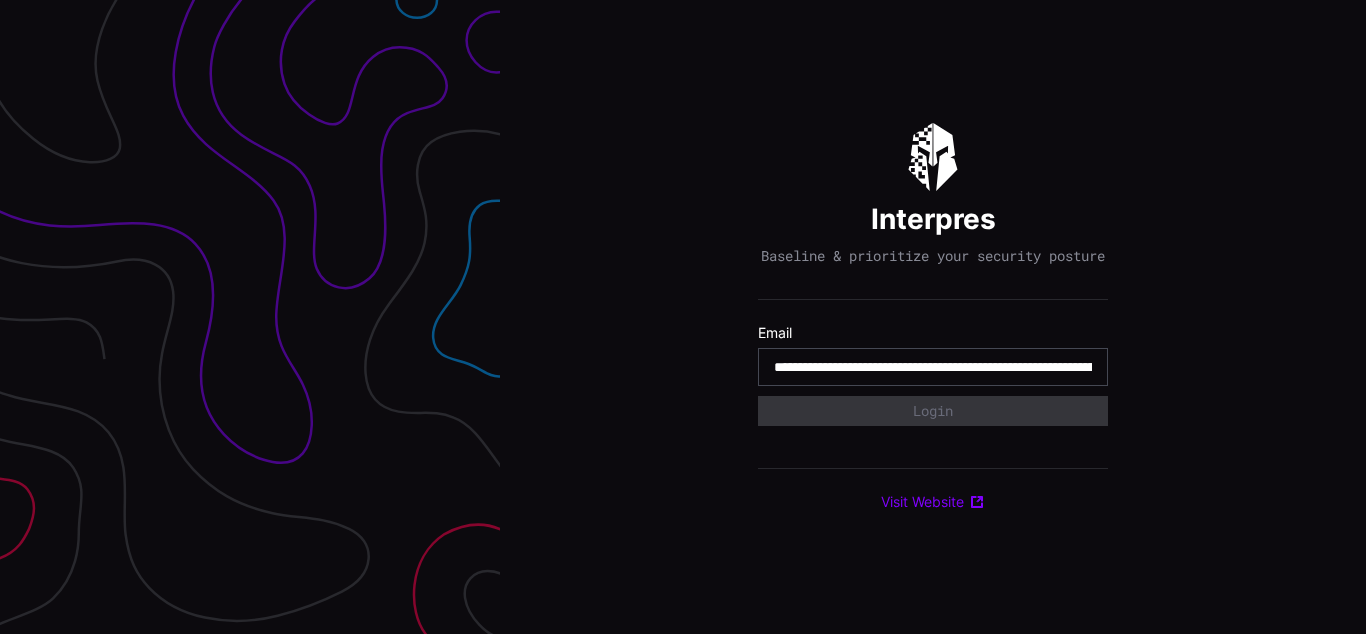 click on "**********" at bounding box center (933, 367) 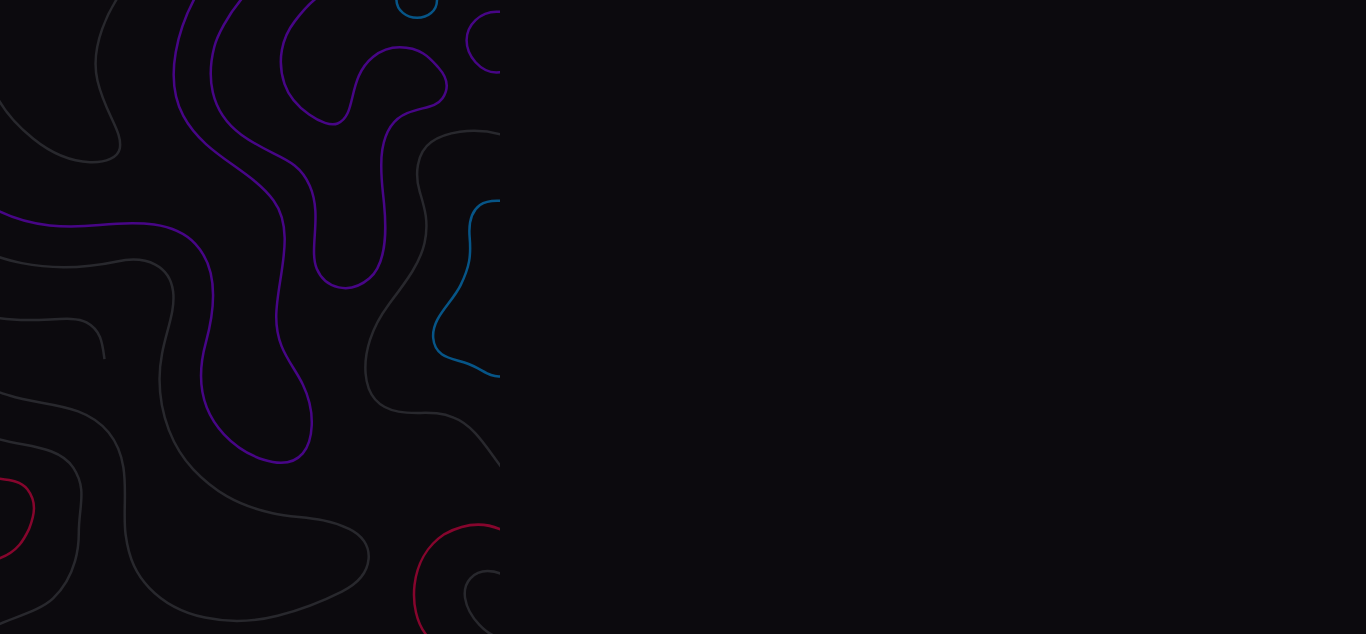 scroll, scrollTop: 0, scrollLeft: 0, axis: both 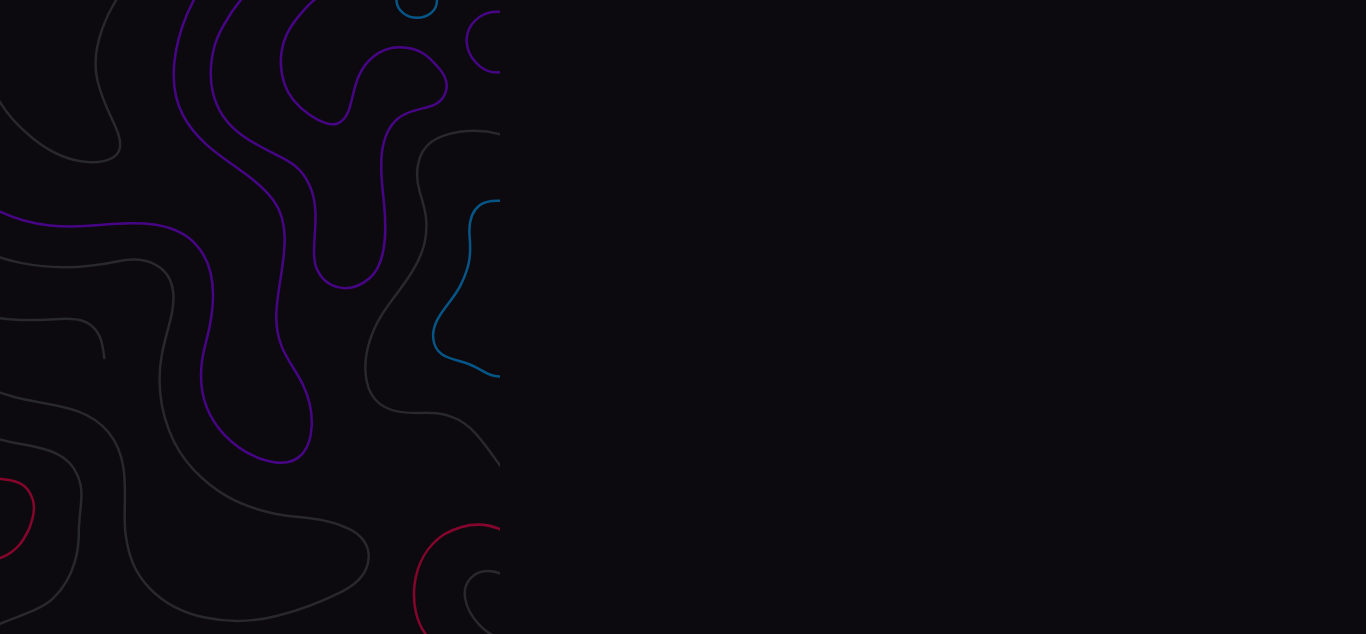 click on "Interpres Baseline & prioritize your security posture Email Login Visit Website" at bounding box center (933, 317) 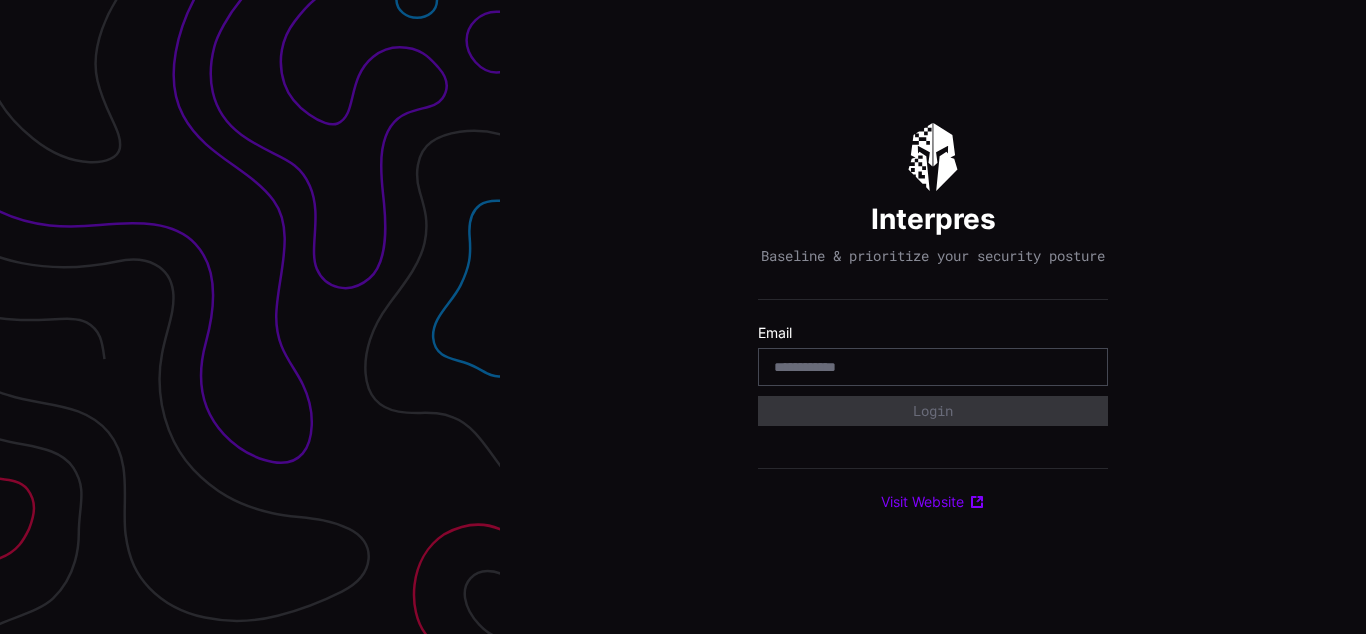 scroll, scrollTop: 0, scrollLeft: 0, axis: both 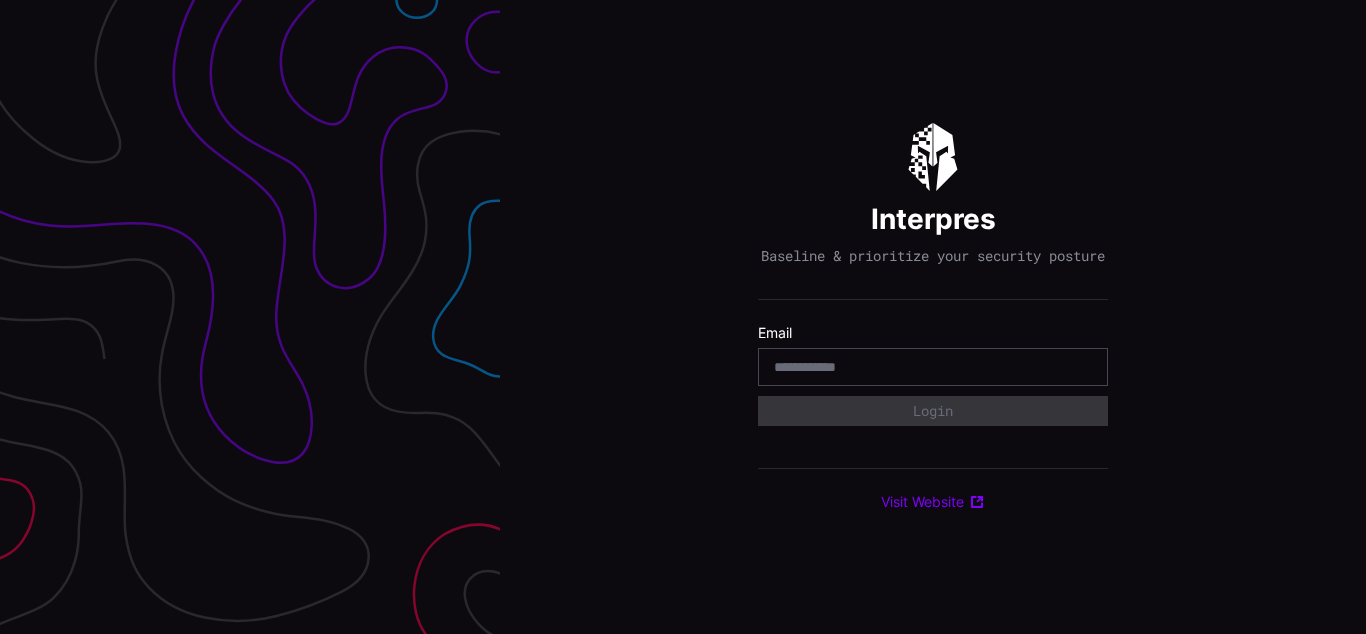 click on "Interpres Baseline & prioritize your security posture Email Login Visit Website" at bounding box center [933, 317] 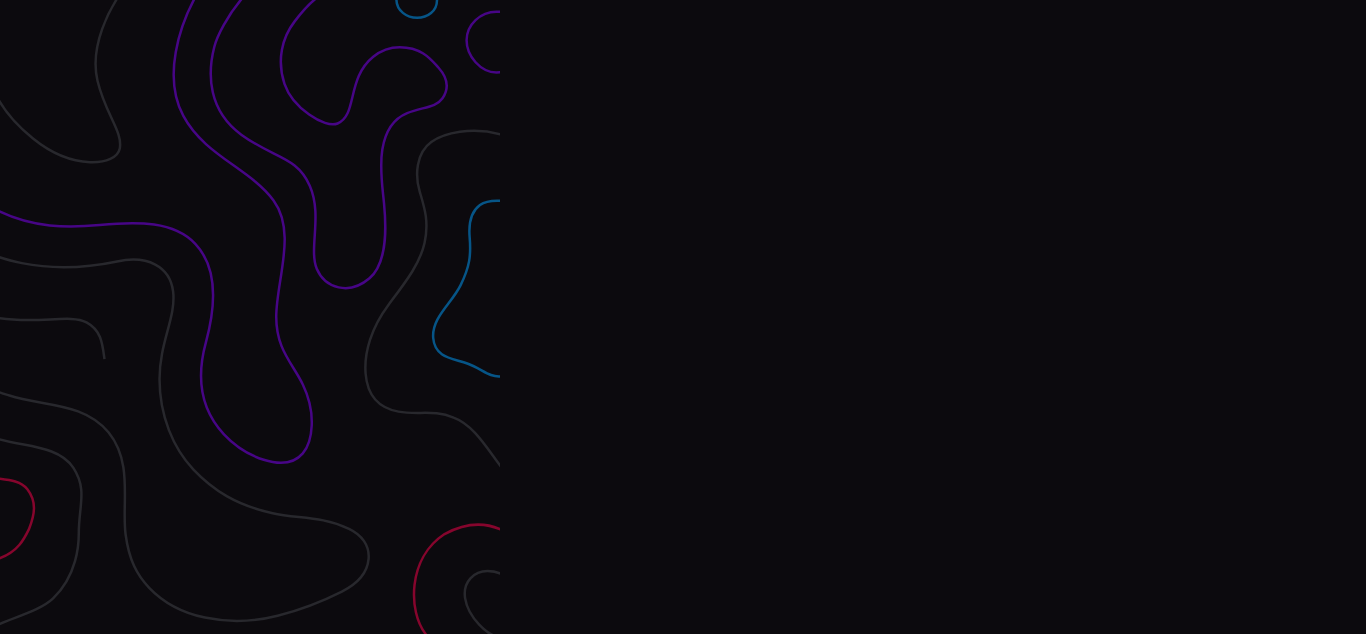 scroll, scrollTop: 0, scrollLeft: 0, axis: both 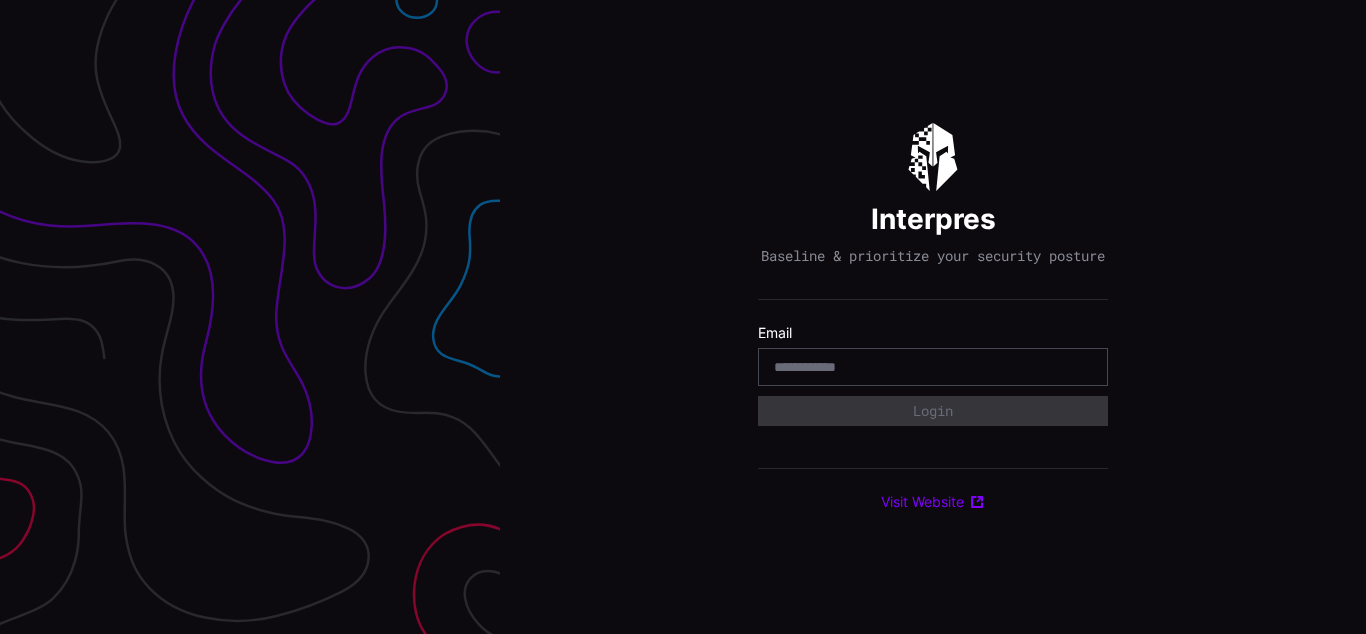 click on "Interpres Baseline & prioritize your security posture Email Login Visit Website" at bounding box center (933, 317) 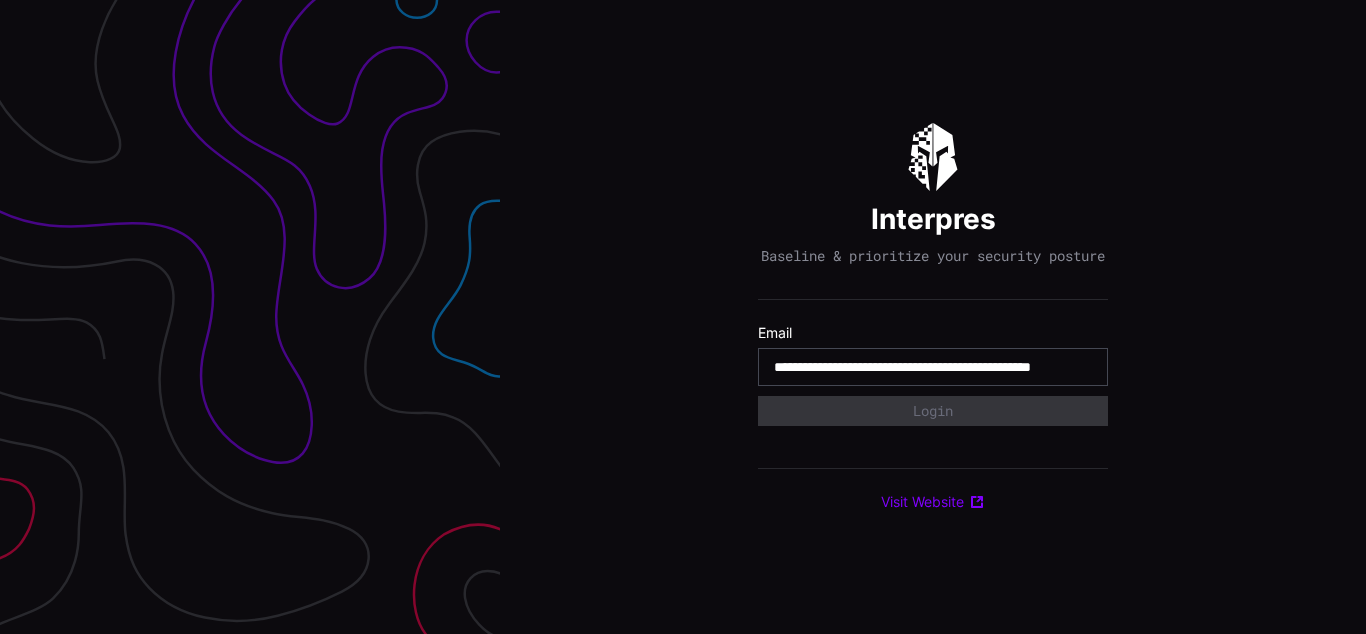 type on "**********" 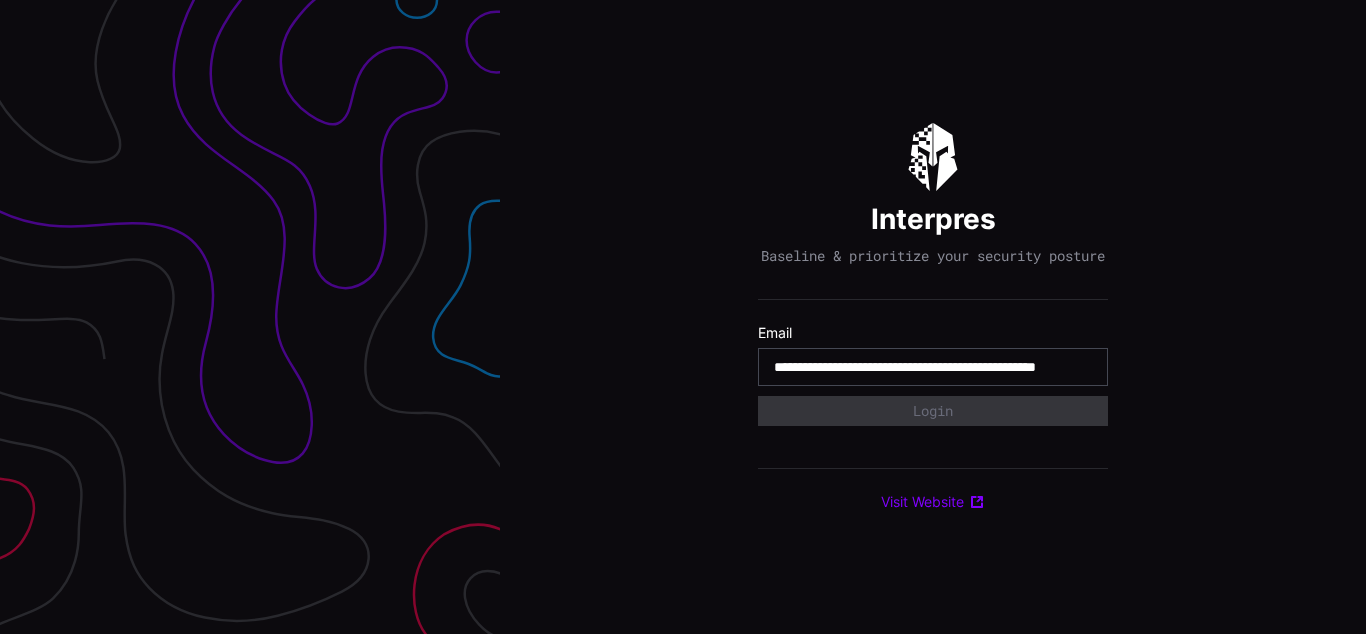 click on "**********" at bounding box center (933, 367) 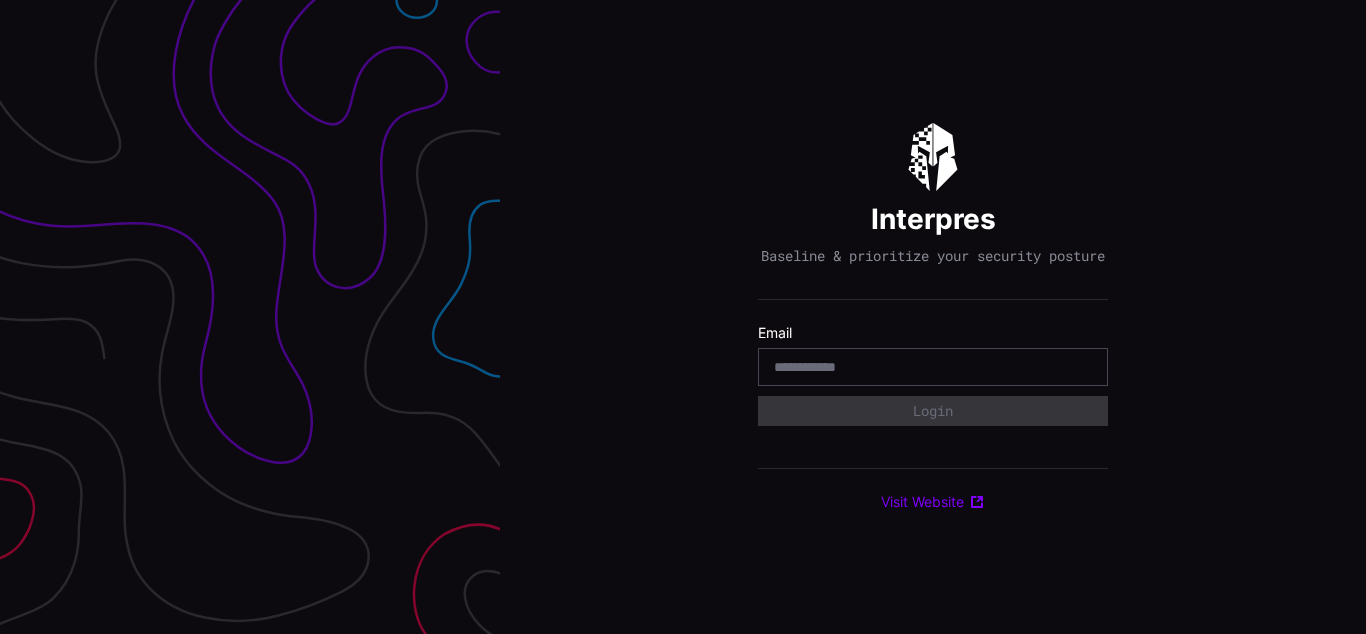scroll, scrollTop: 0, scrollLeft: 0, axis: both 